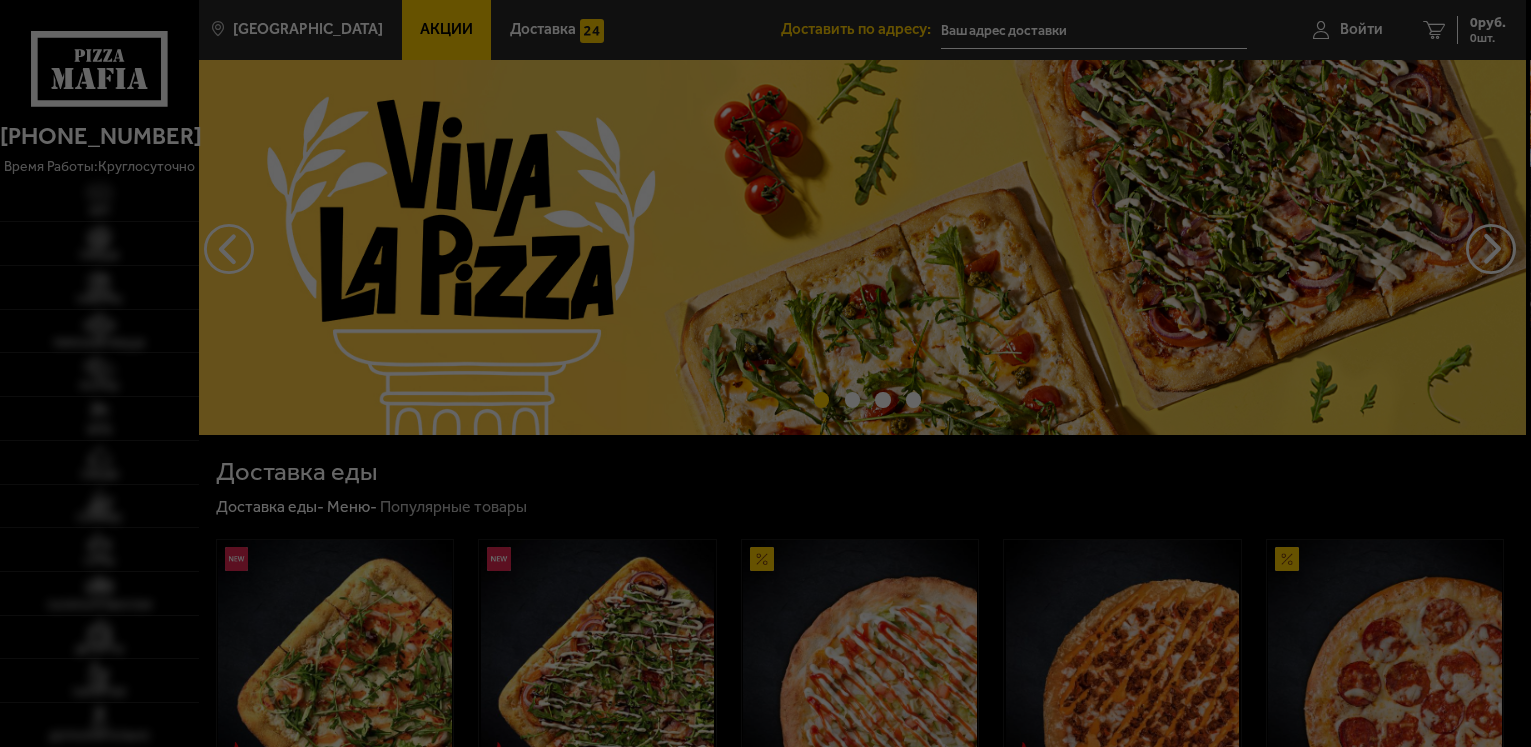 scroll, scrollTop: 0, scrollLeft: 0, axis: both 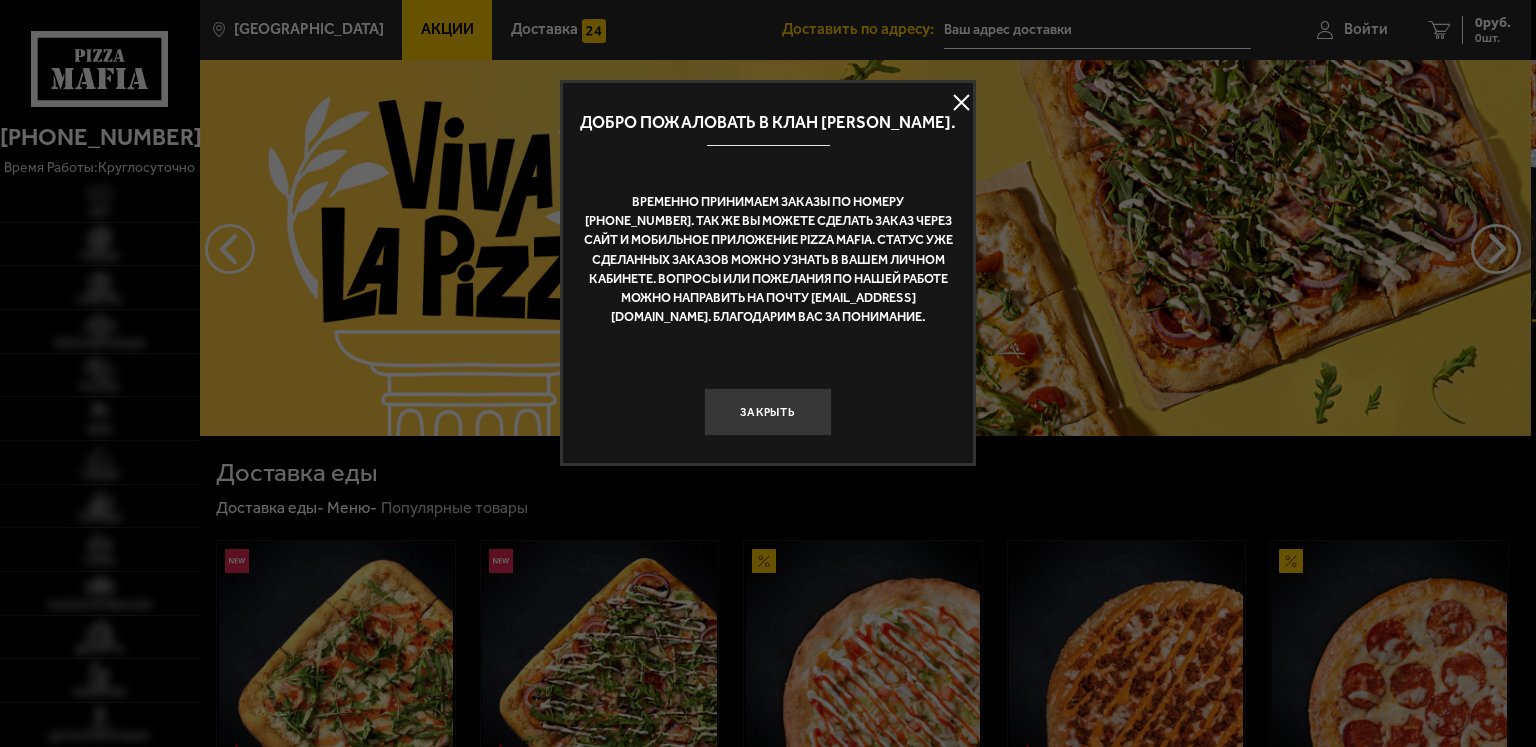 type on "[STREET_ADDRESS]" 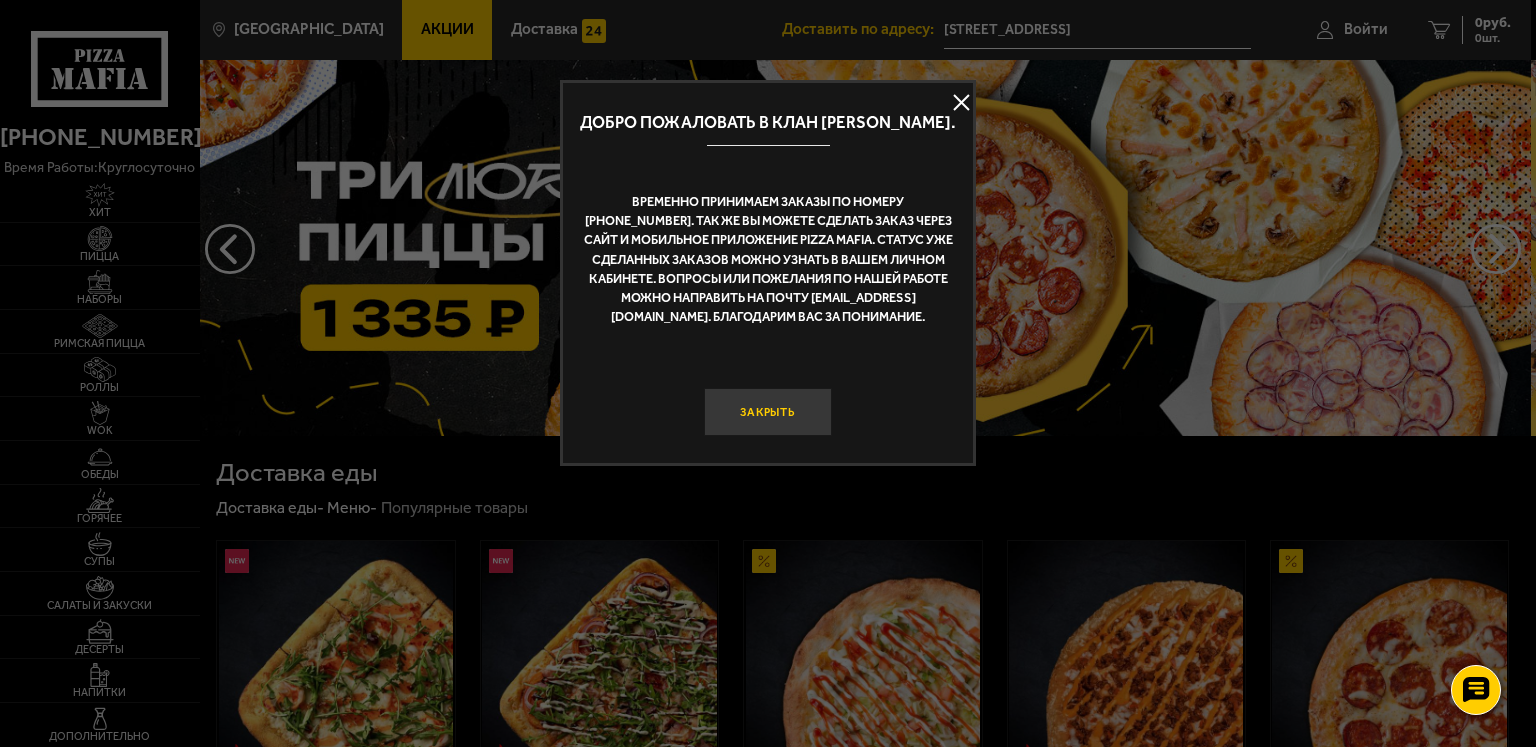 click on "Закрыть" at bounding box center (768, 412) 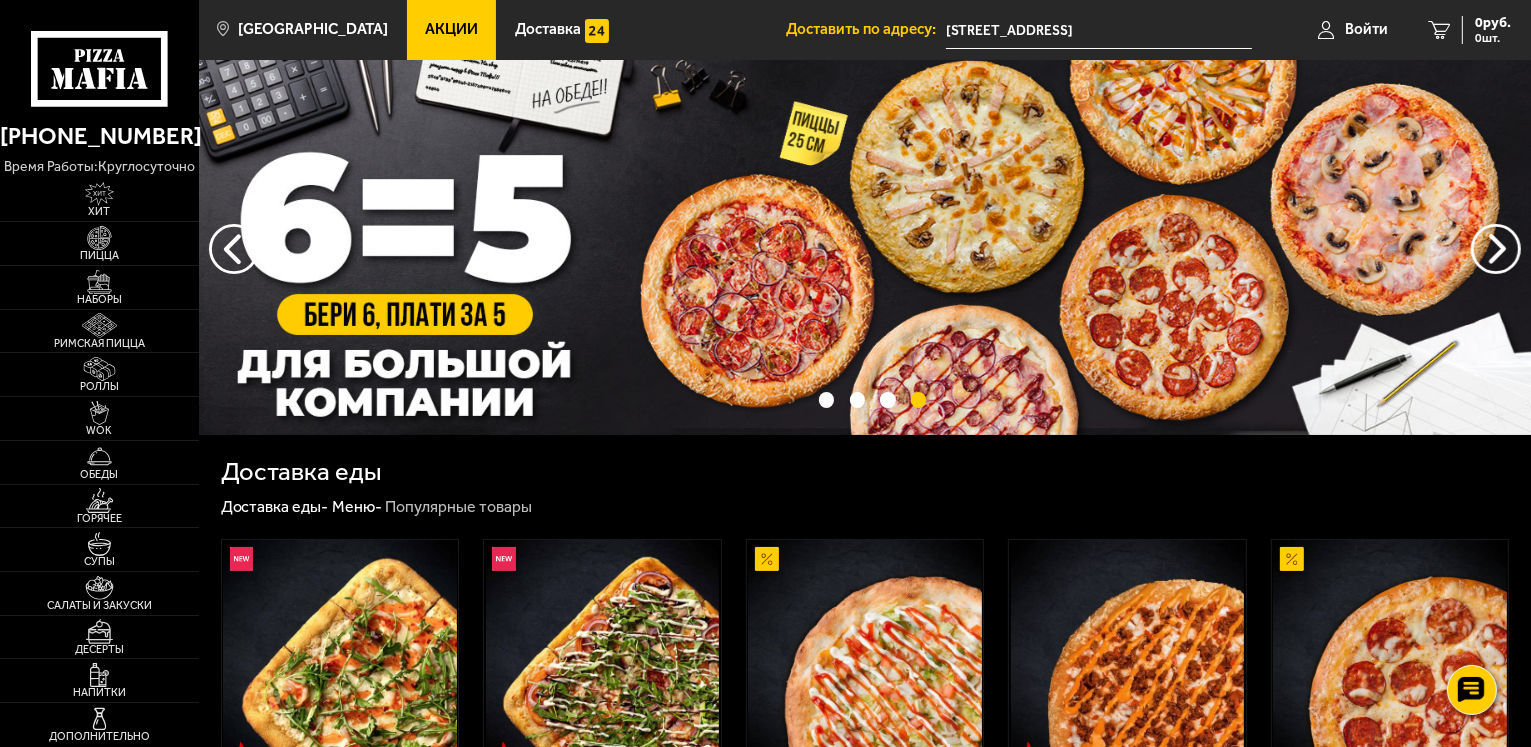 click at bounding box center [865, 247] 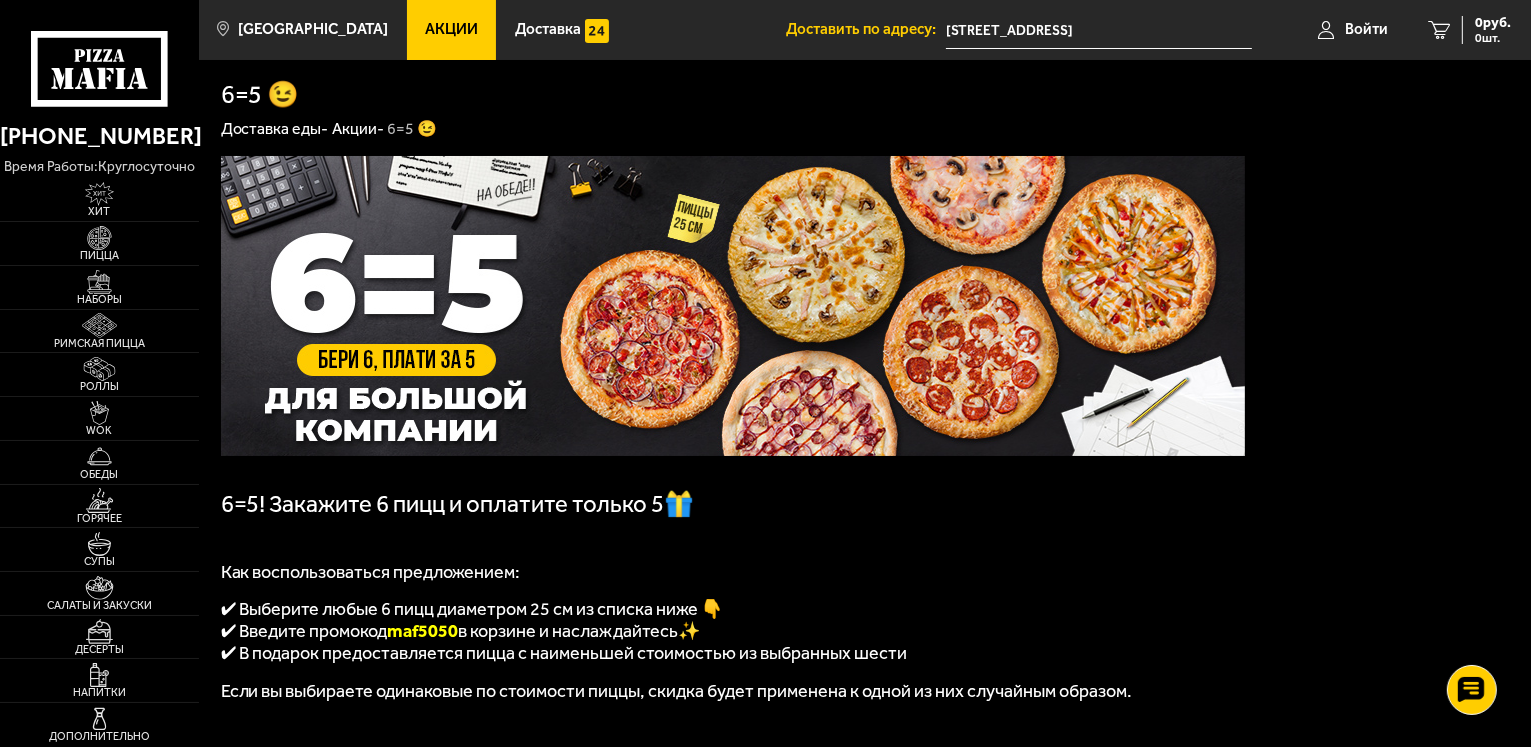click on "[PHONE_NUMBER] время работы:  круглосуточно [PERSON_NAME] Наборы Римская пицца Роллы WOK Обеды Горячее Супы Салаты и закуски Десерты Напитки Дополнительно [GEOGRAPHIC_DATA] Все Акции Доставка Личный кабинет Акции Доставка Доставить по адресу: [STREET_ADDRESS] Войти 0  руб. 0  шт. [GEOGRAPHIC_DATA] Все Акции Доставка Личный кабинет Акции Доставка 6=5 😉 Доставка еды  -  Акции  -  6=5 😉 6=5! Закажите 6 пицц и оплатите только 5🎁 Как воспользоваться предложением:  ✔ Выберите любые 6 пицц диаметром 25 см из списка ниже 👇 ✔ Введите промокод  maf5050  в корзине и наслаждайтесь✨
310" at bounding box center (765, 2224) 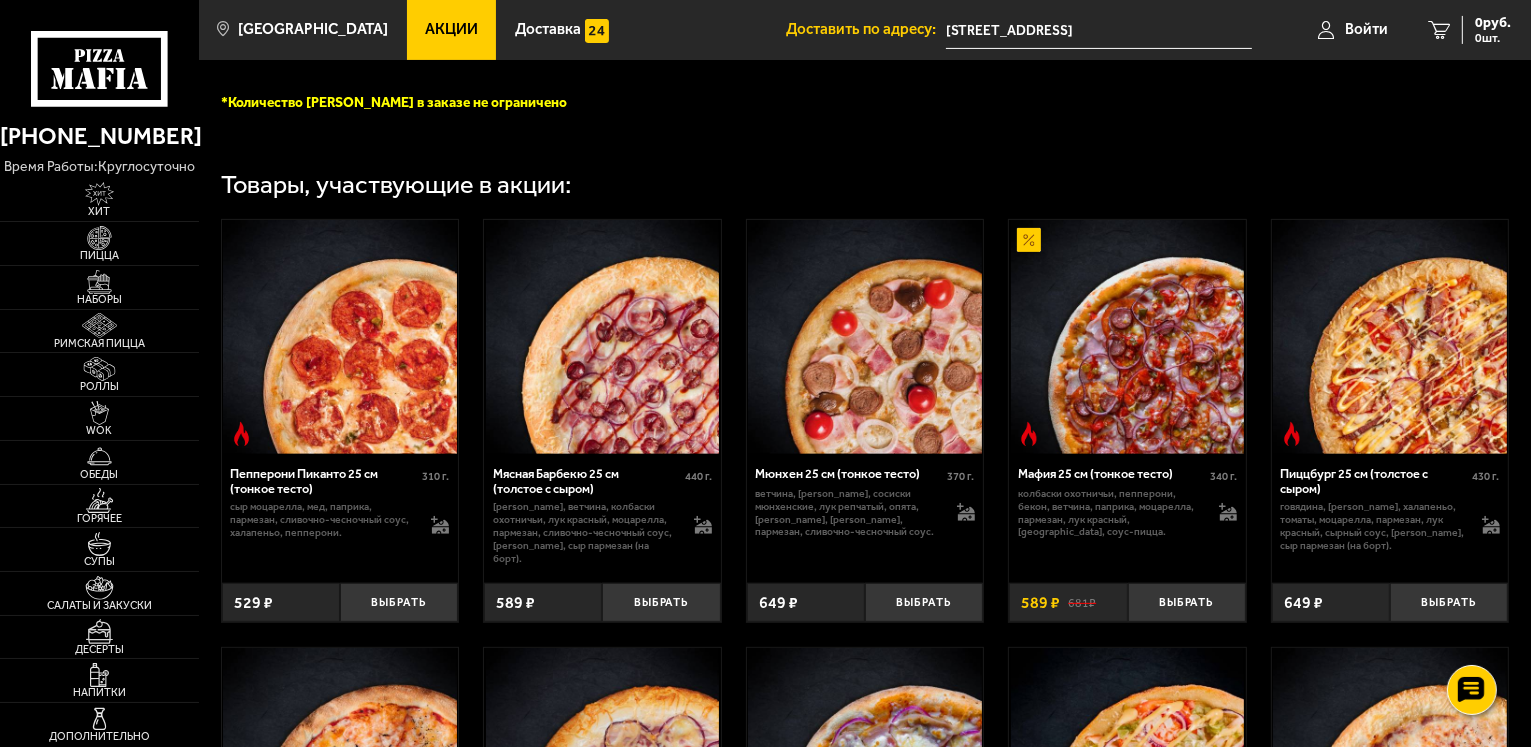 scroll, scrollTop: 1308, scrollLeft: 0, axis: vertical 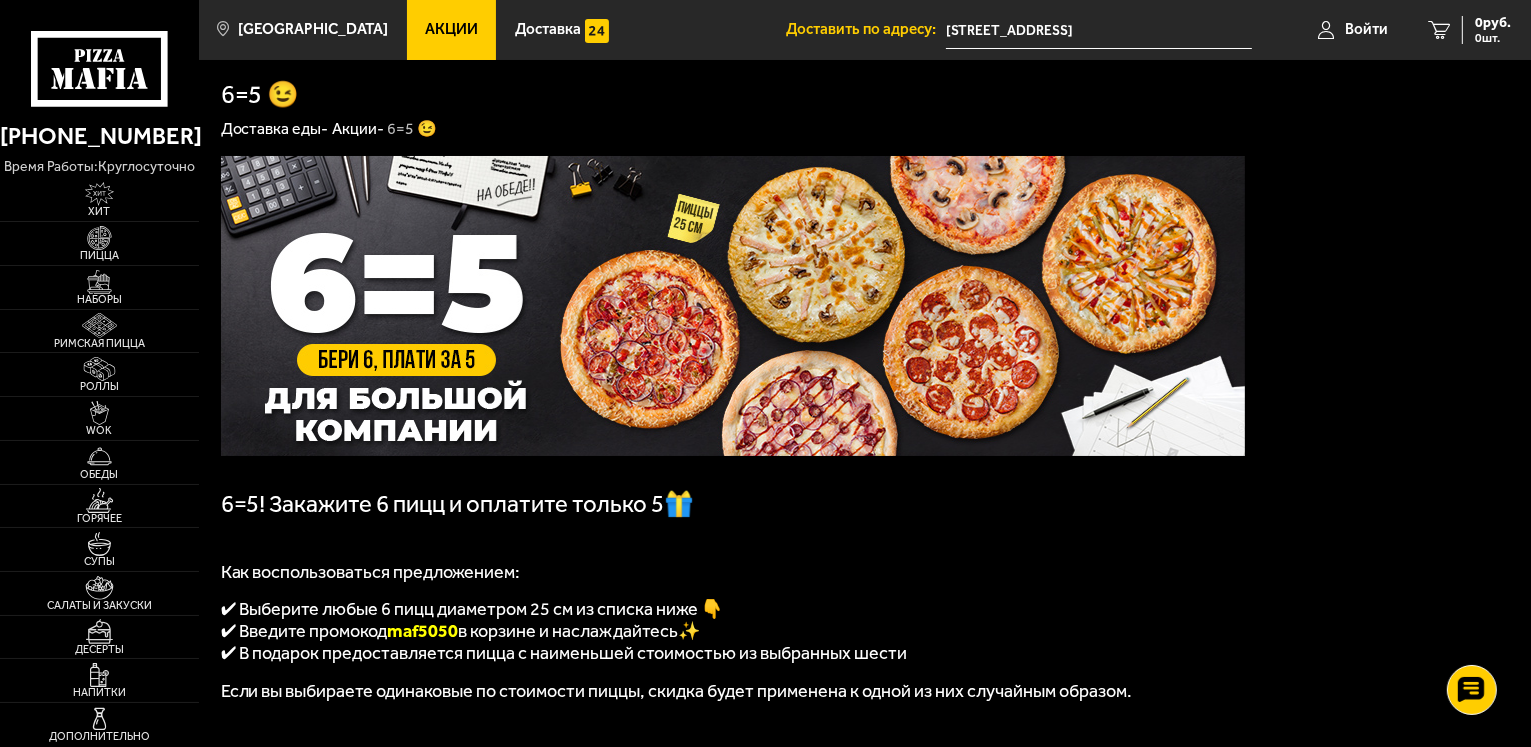 click on "Акции" at bounding box center (451, 29) 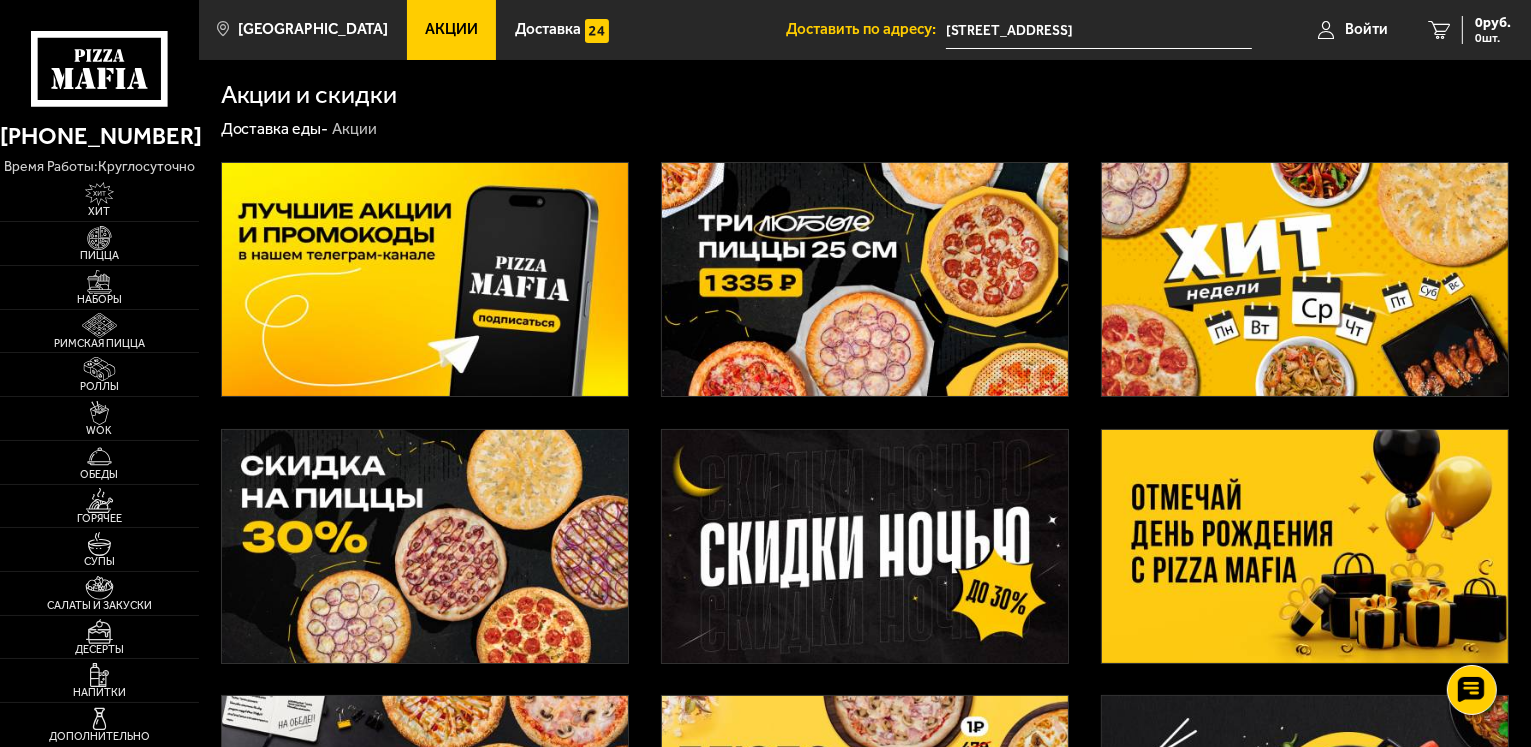 click at bounding box center (425, 279) 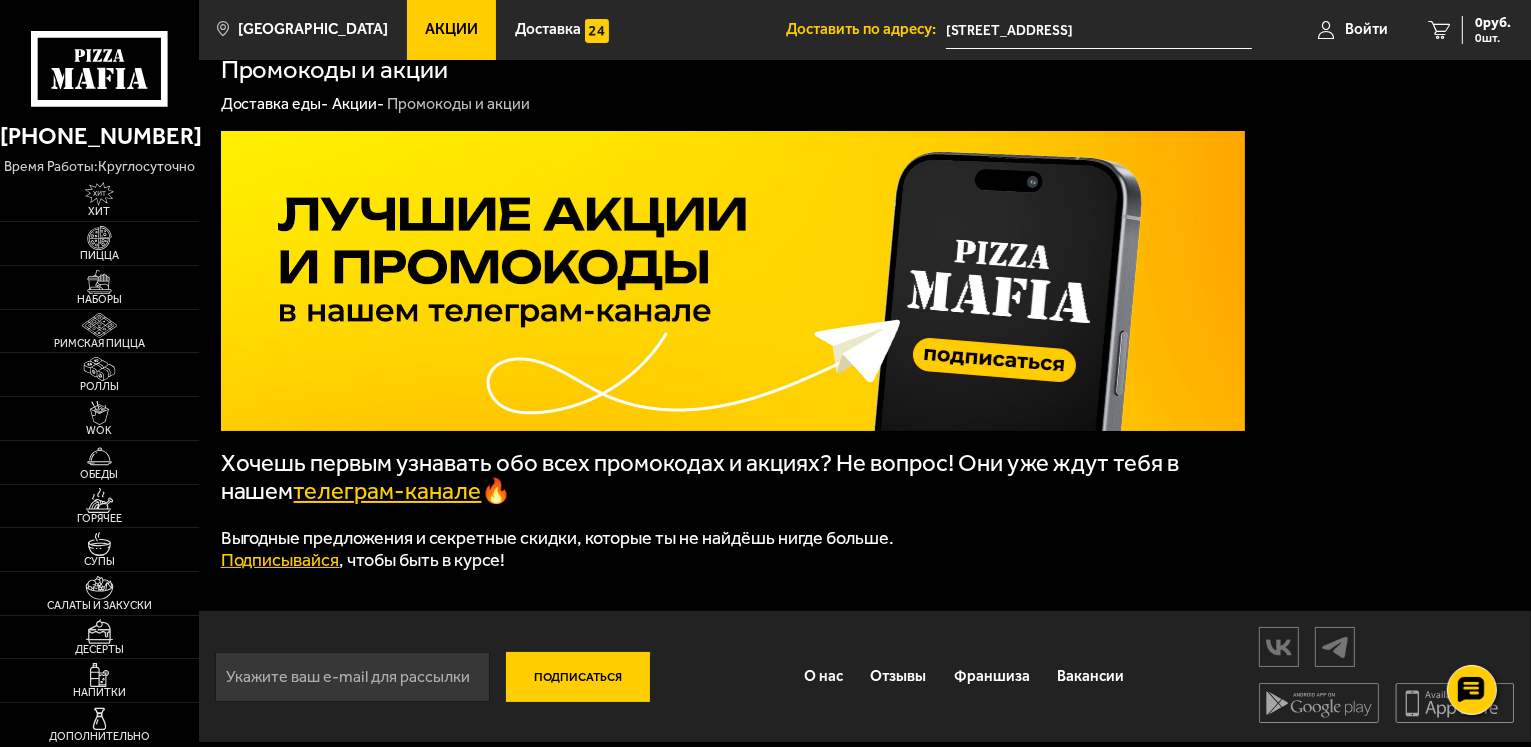 scroll, scrollTop: 39, scrollLeft: 0, axis: vertical 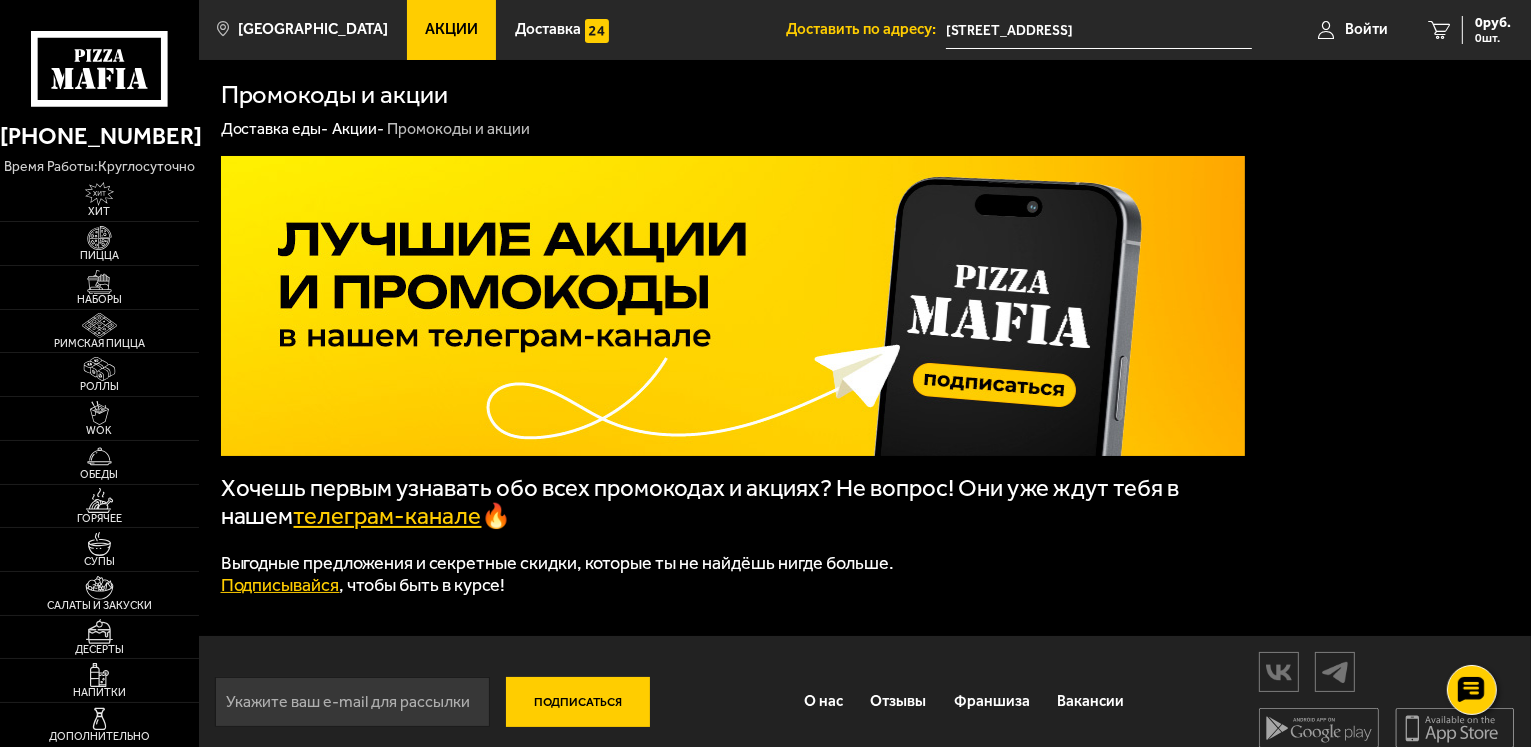 click at bounding box center [733, 306] 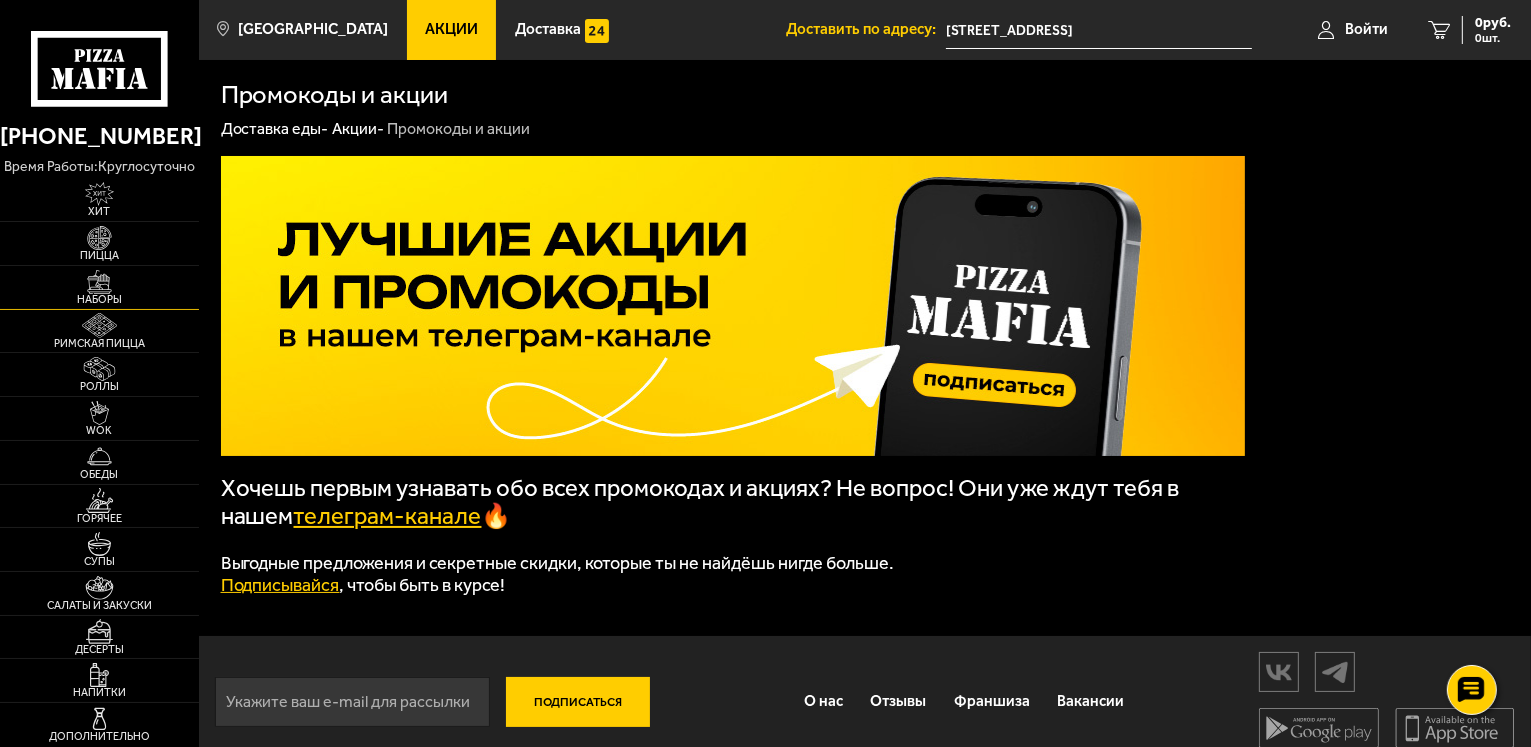 drag, startPoint x: 93, startPoint y: 285, endPoint x: 134, endPoint y: 271, distance: 43.32436 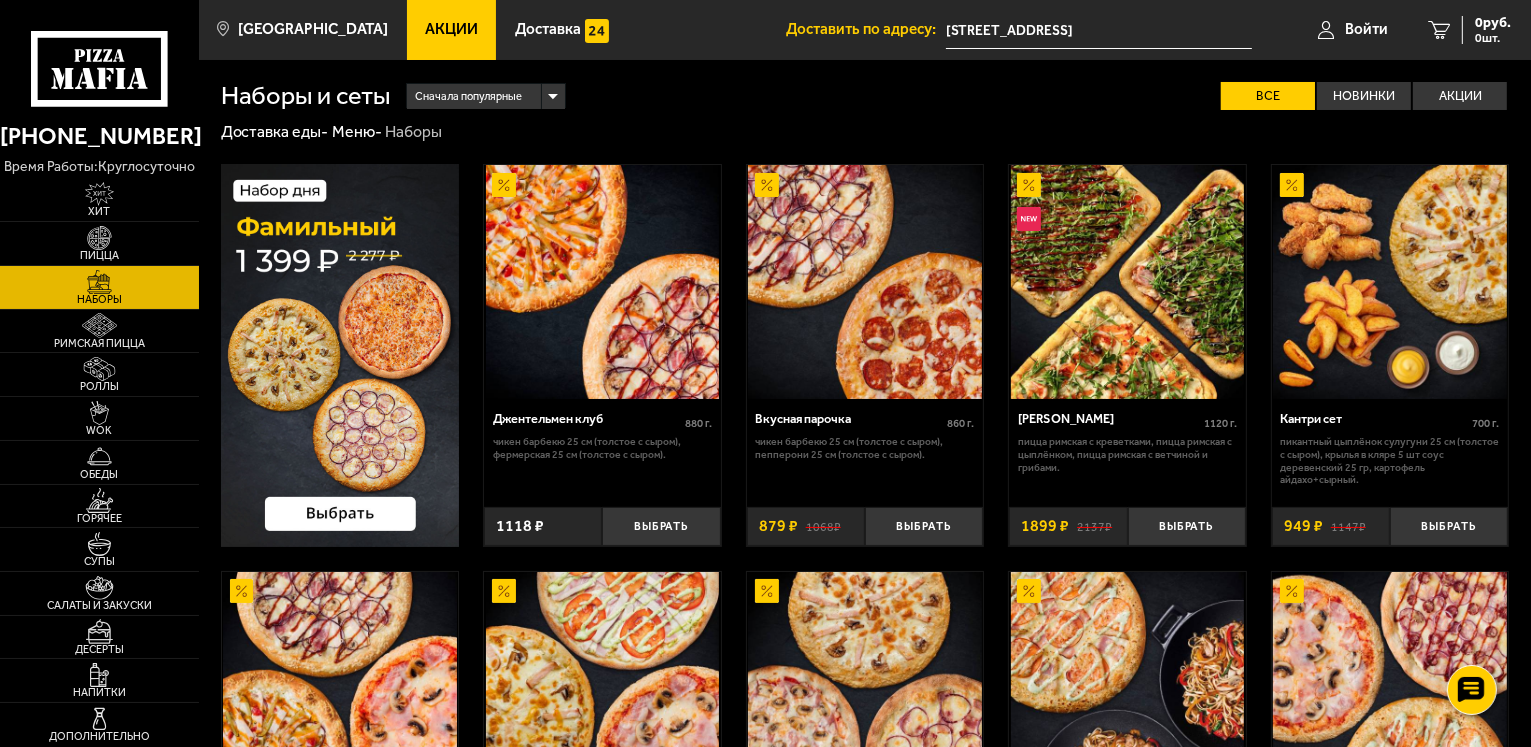 click at bounding box center [340, 355] 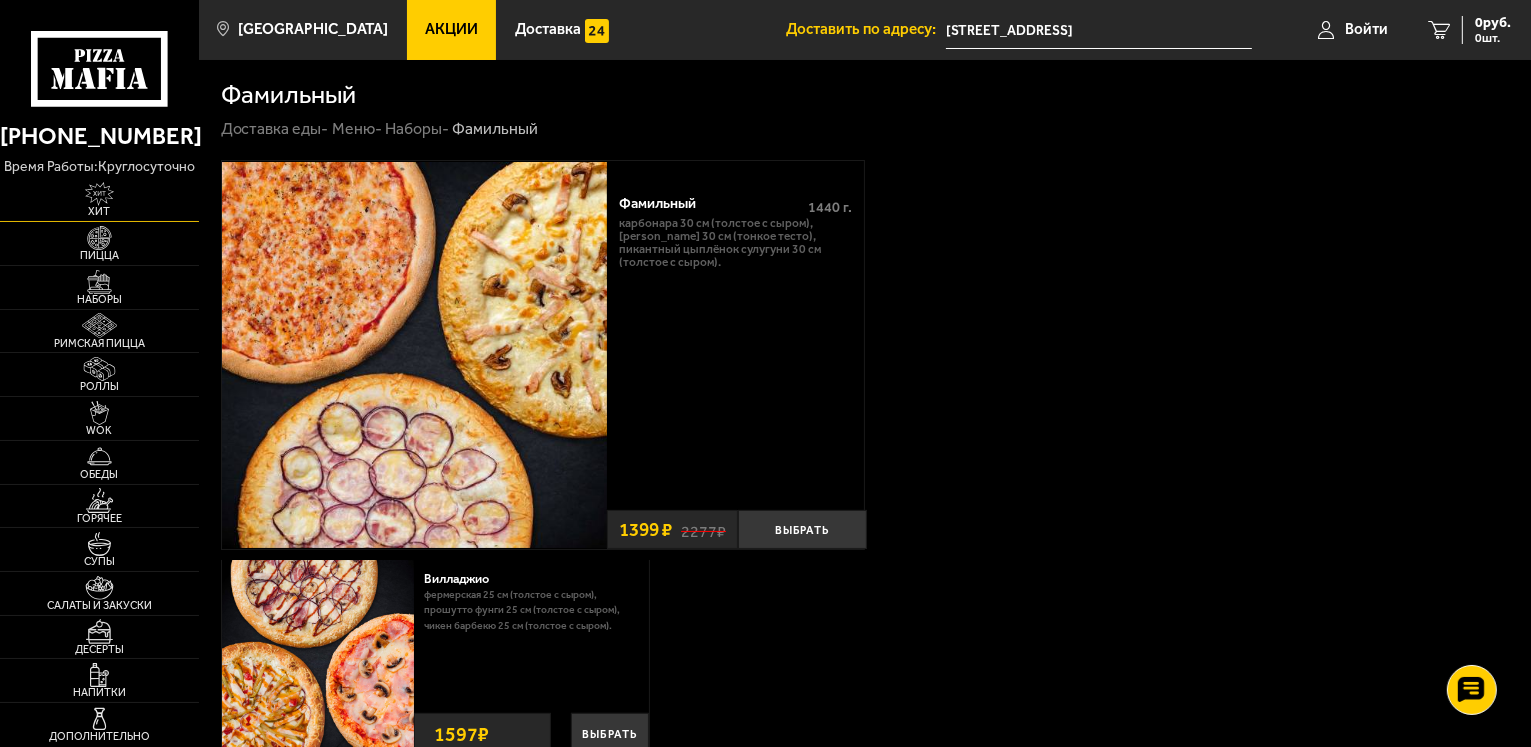click at bounding box center [99, 194] 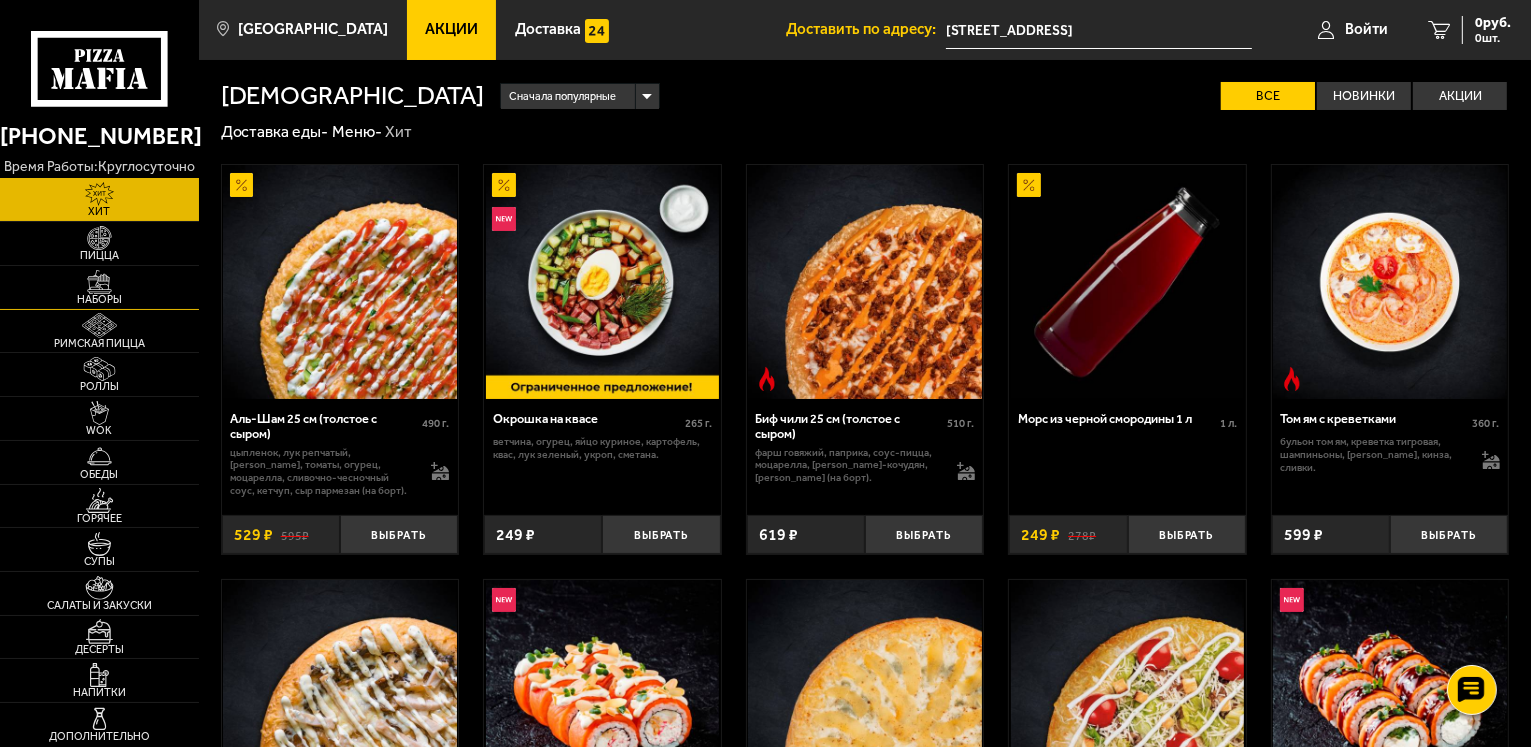 click at bounding box center (99, 282) 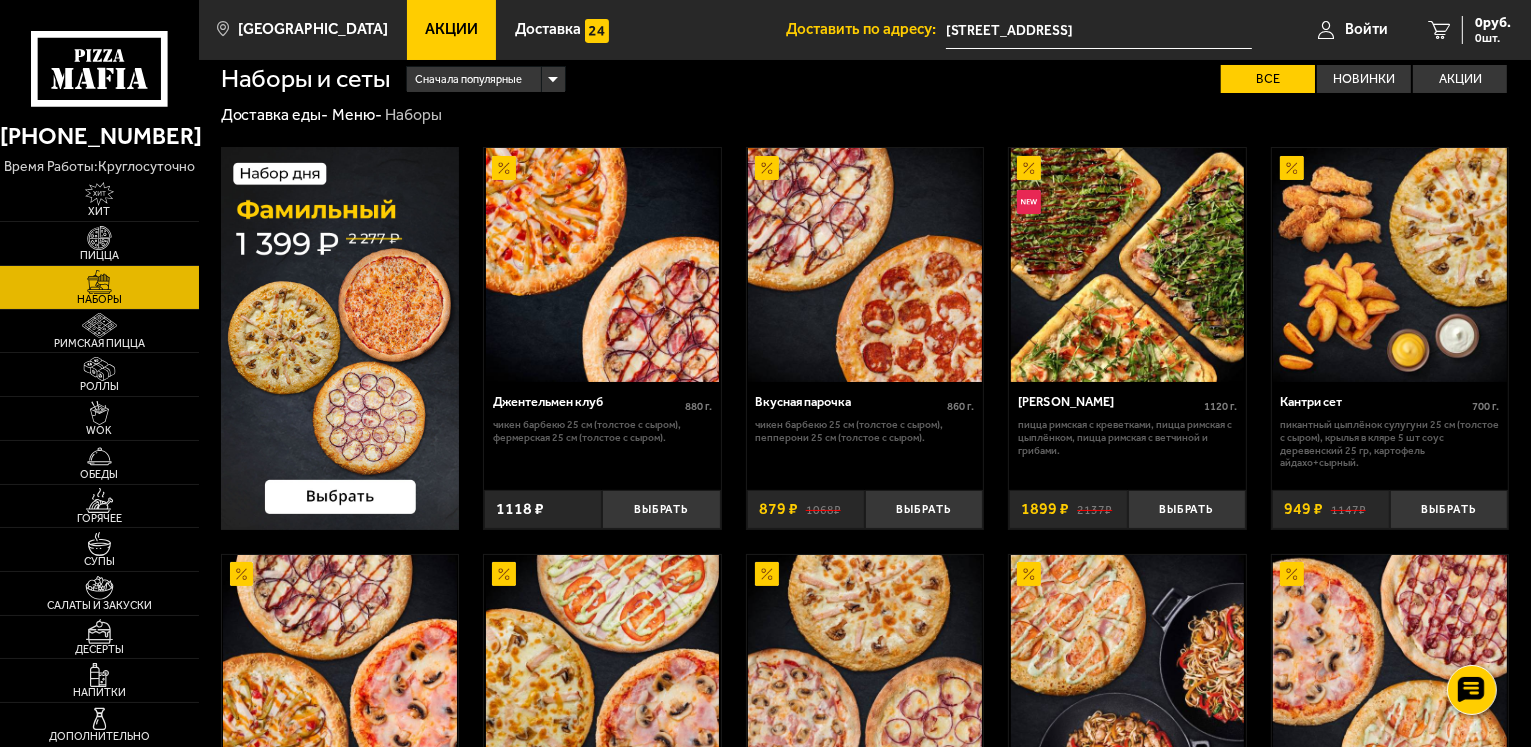 scroll, scrollTop: 0, scrollLeft: 0, axis: both 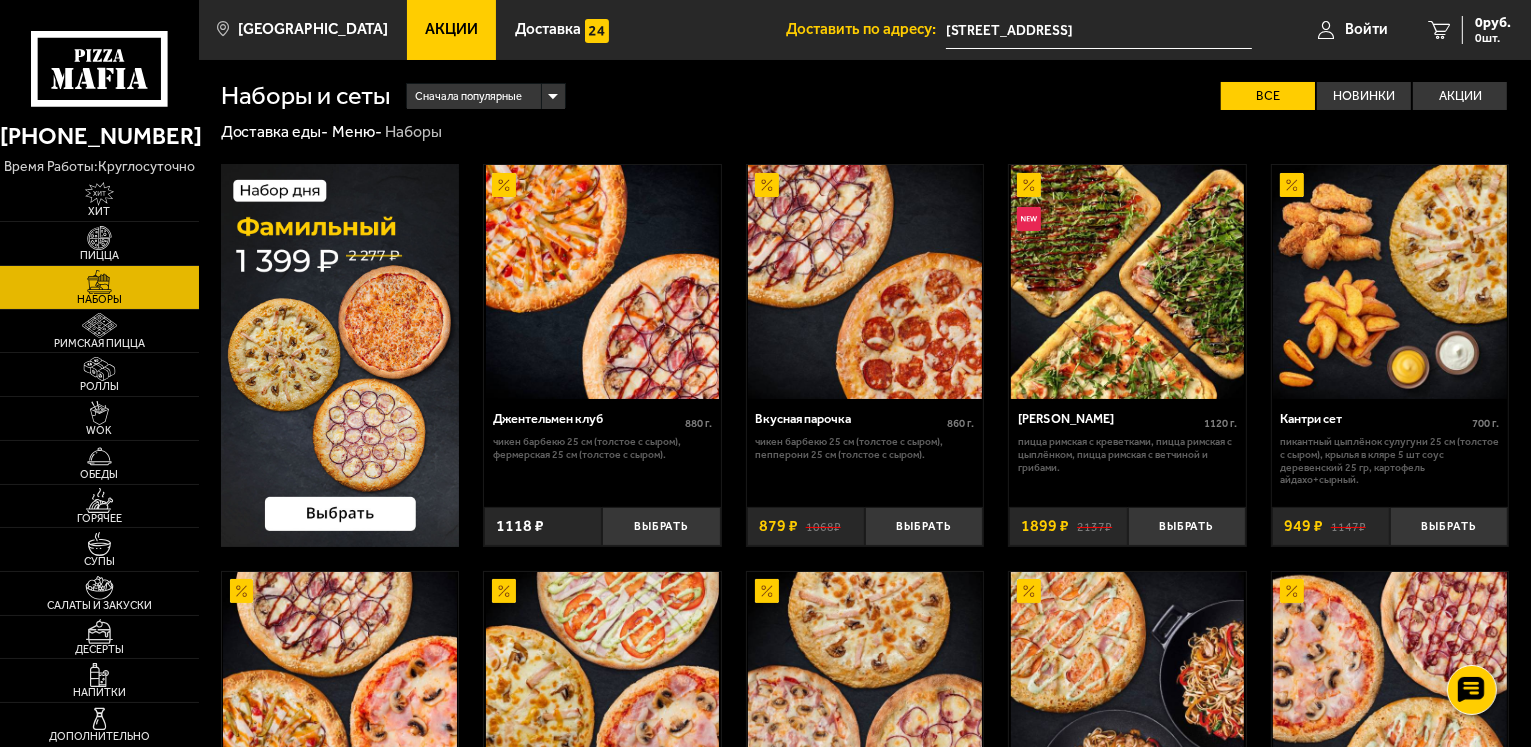 click on "Акции" at bounding box center [451, 29] 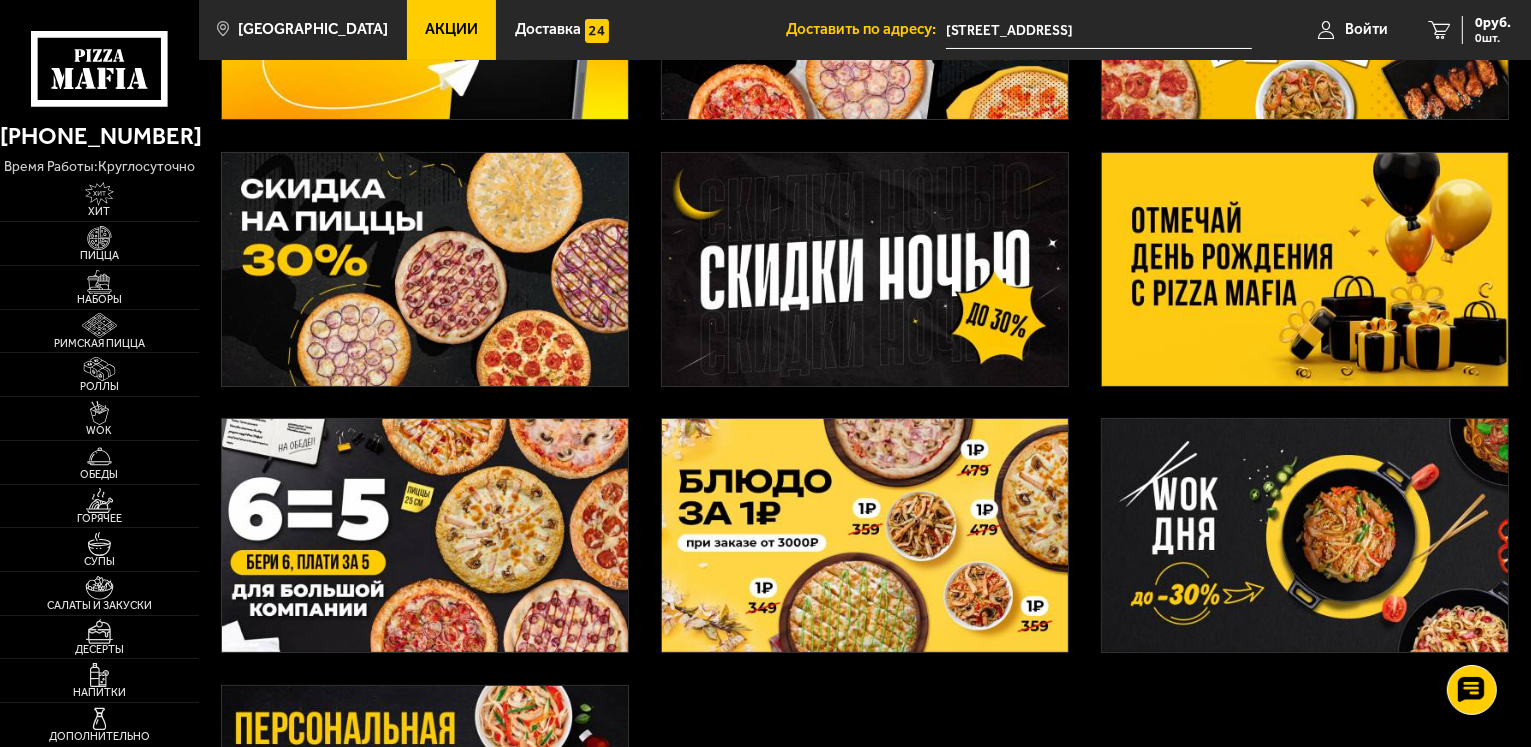 click at bounding box center [425, 269] 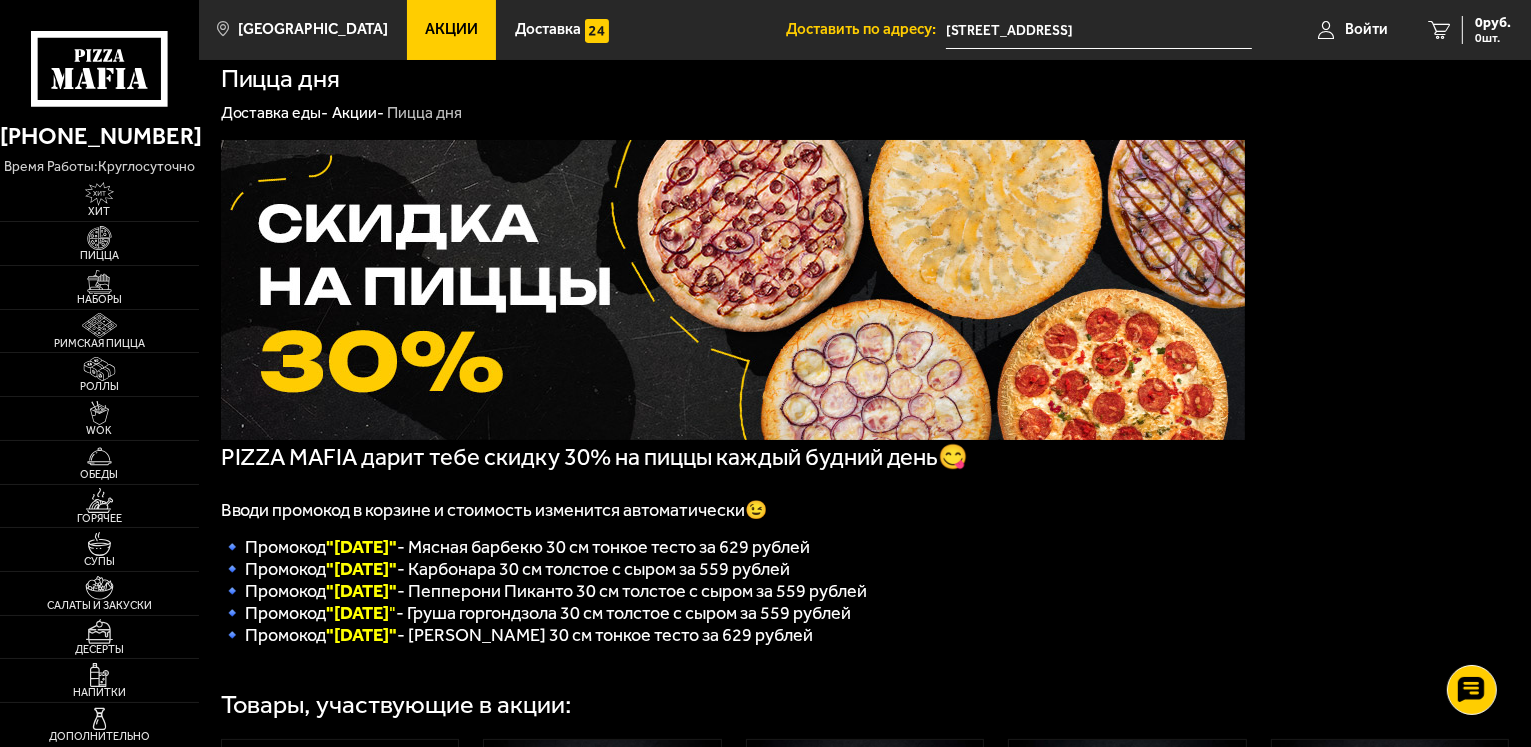scroll, scrollTop: 0, scrollLeft: 0, axis: both 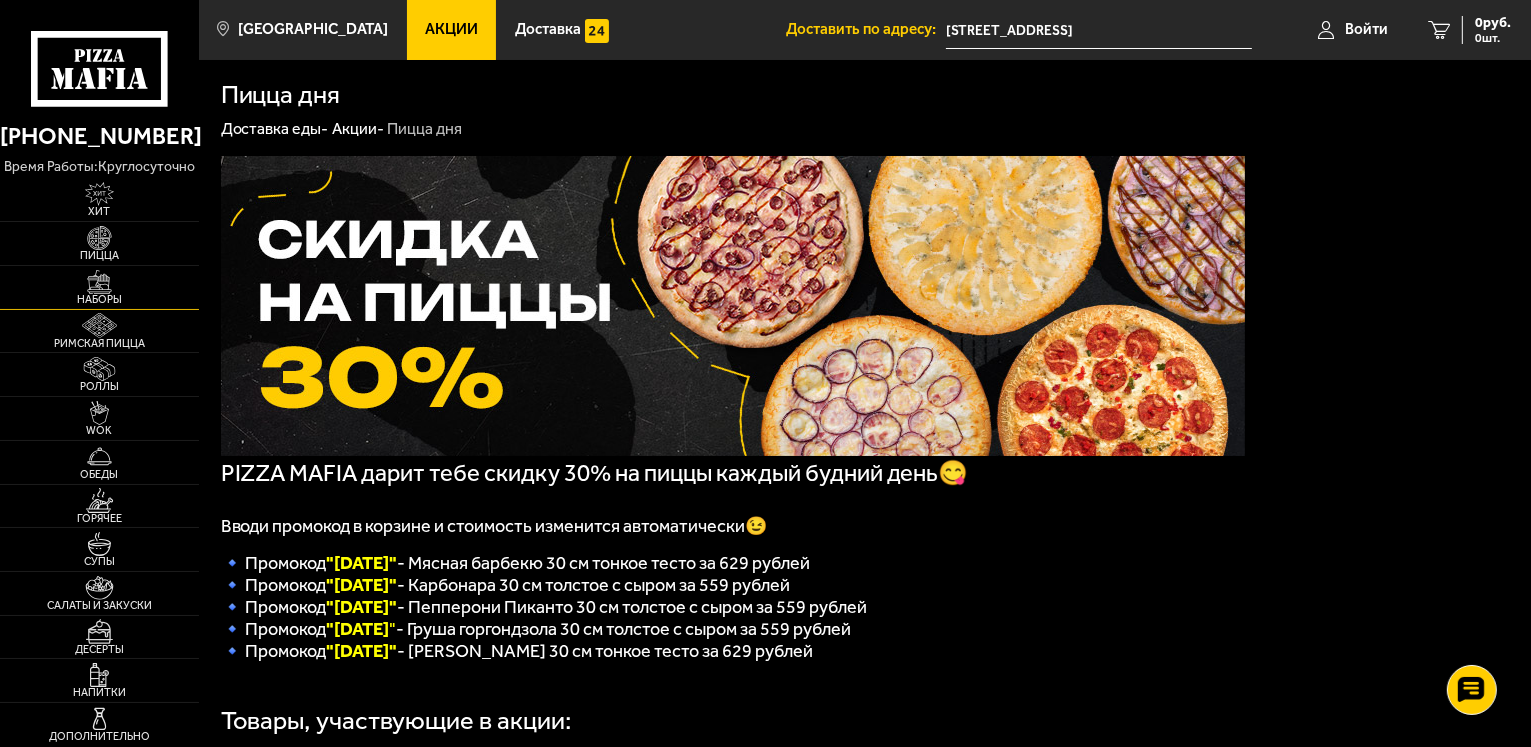 click at bounding box center [99, 282] 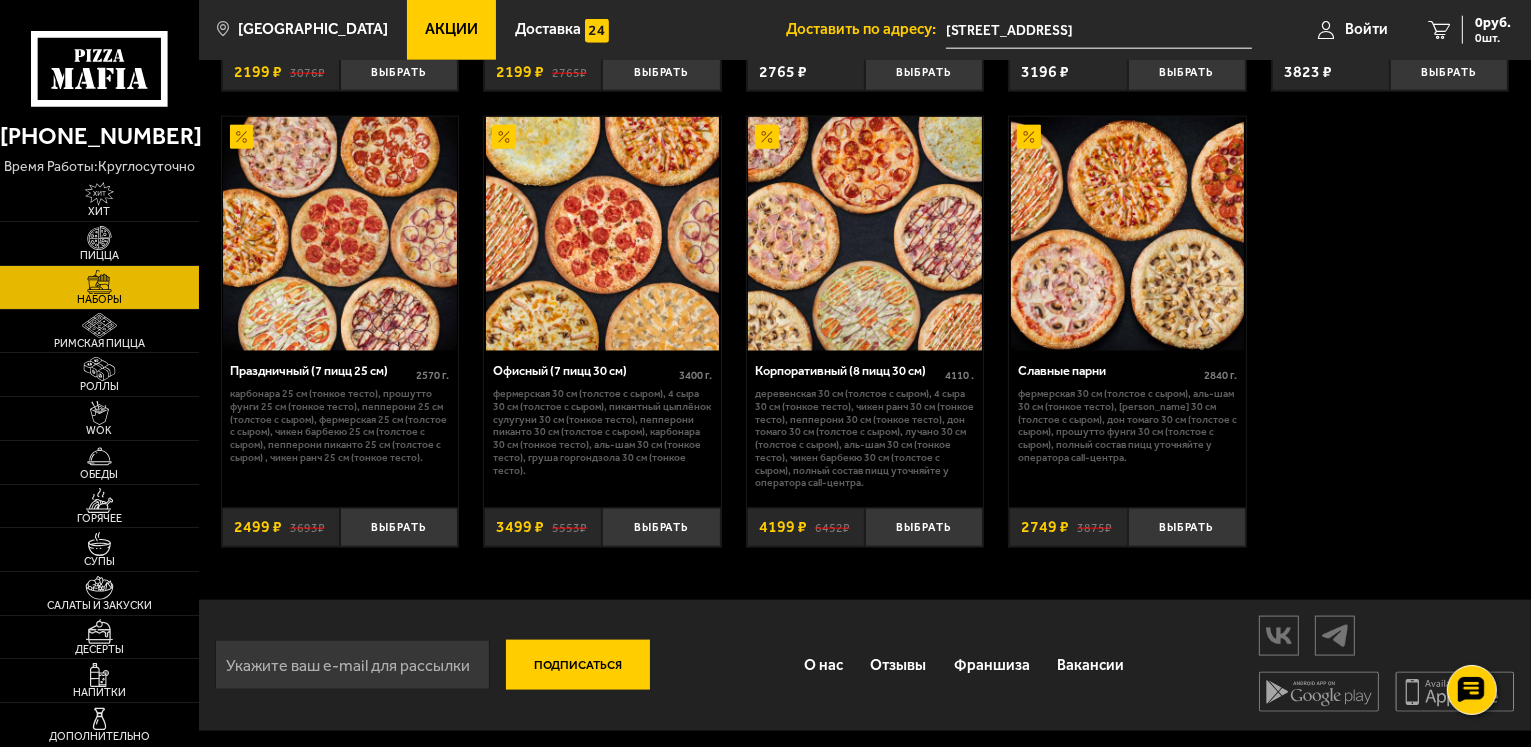 scroll, scrollTop: 1922, scrollLeft: 0, axis: vertical 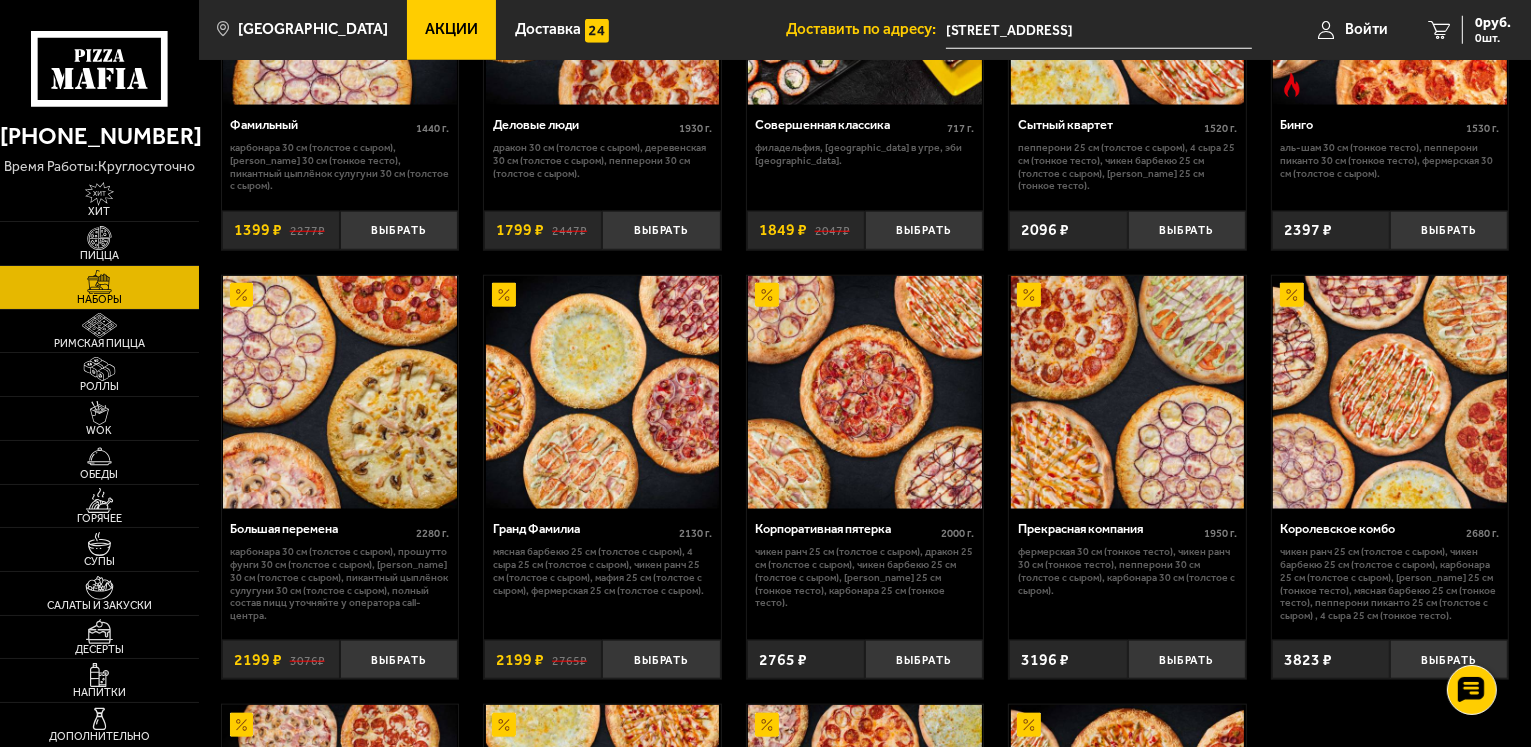 click on "Наборы" at bounding box center [99, 299] 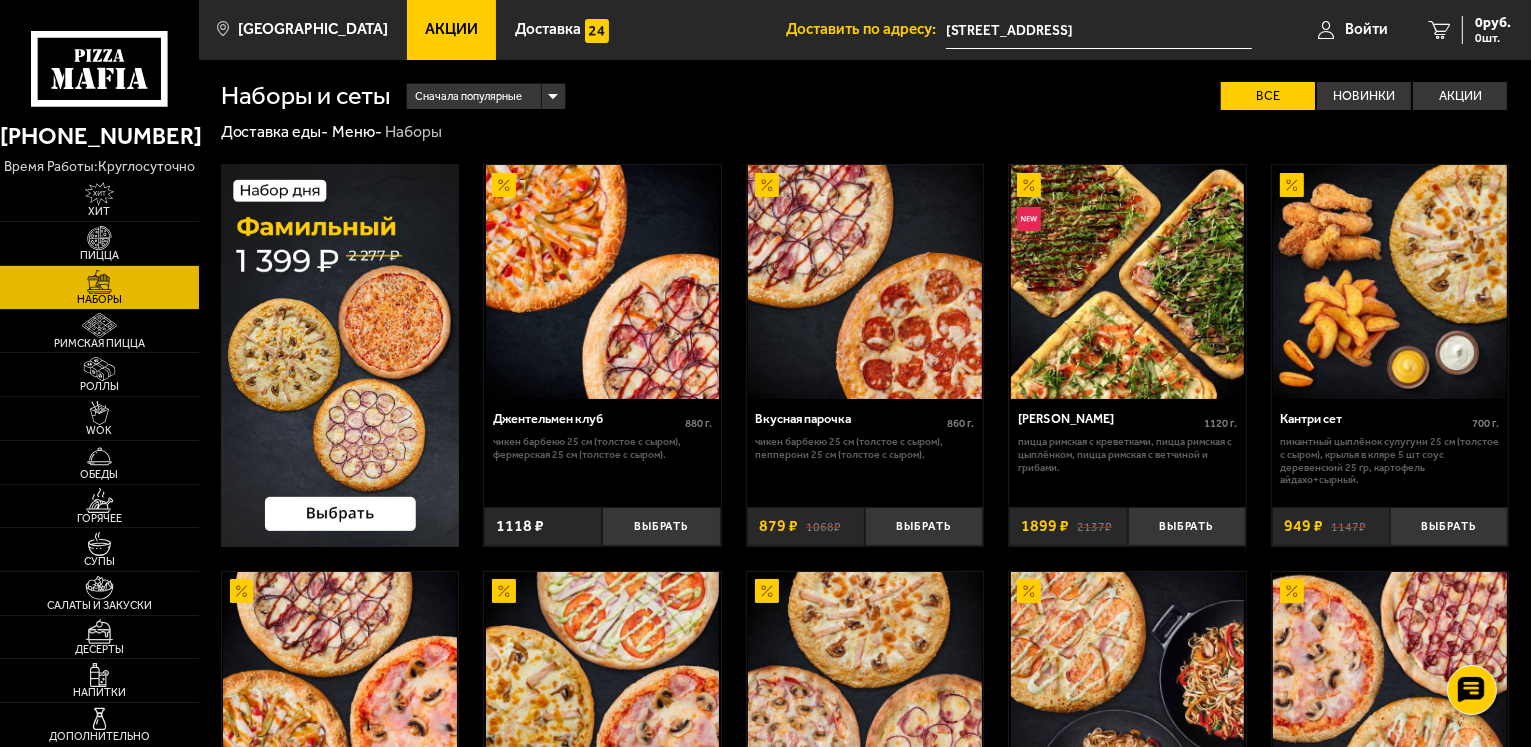 click on "Наборы" at bounding box center [99, 299] 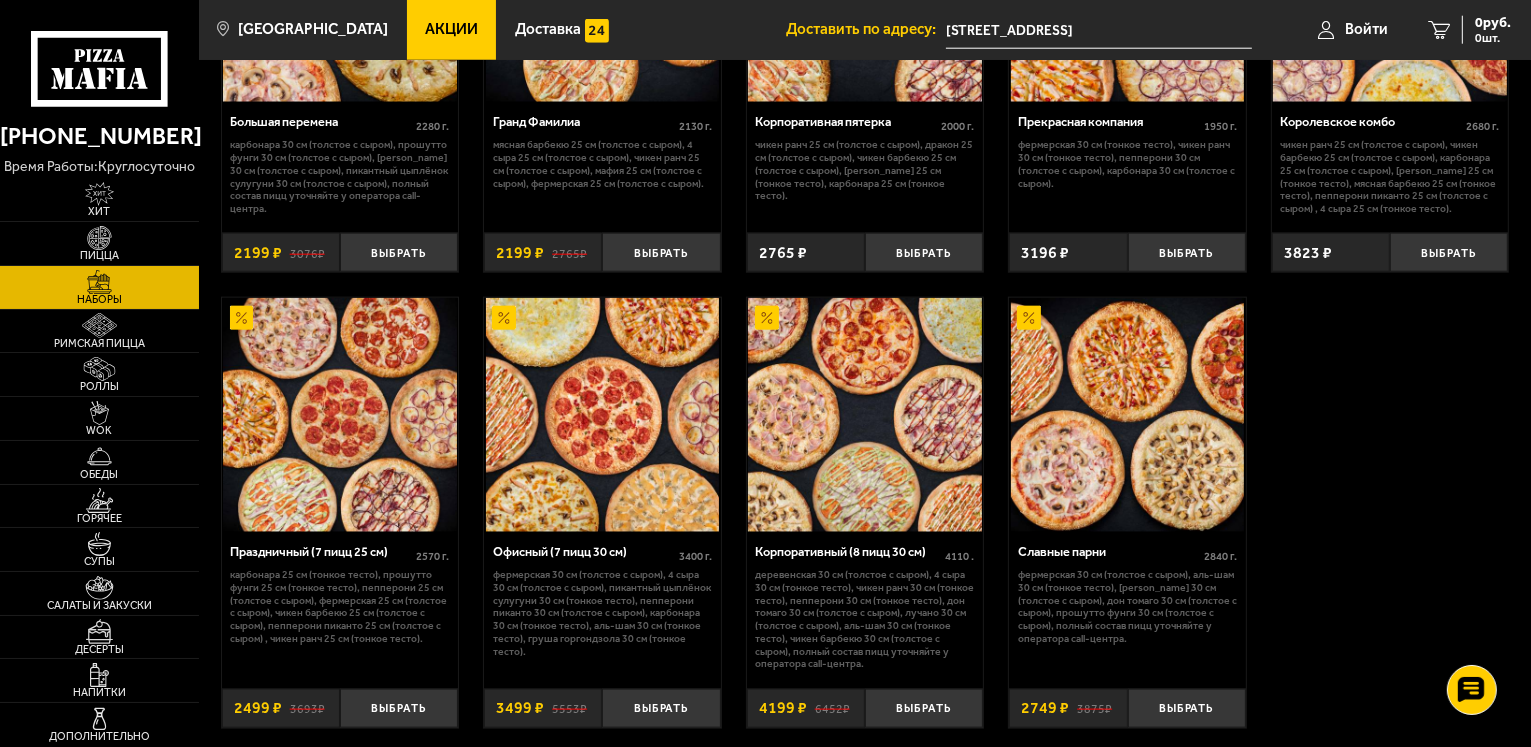 scroll, scrollTop: 2525, scrollLeft: 0, axis: vertical 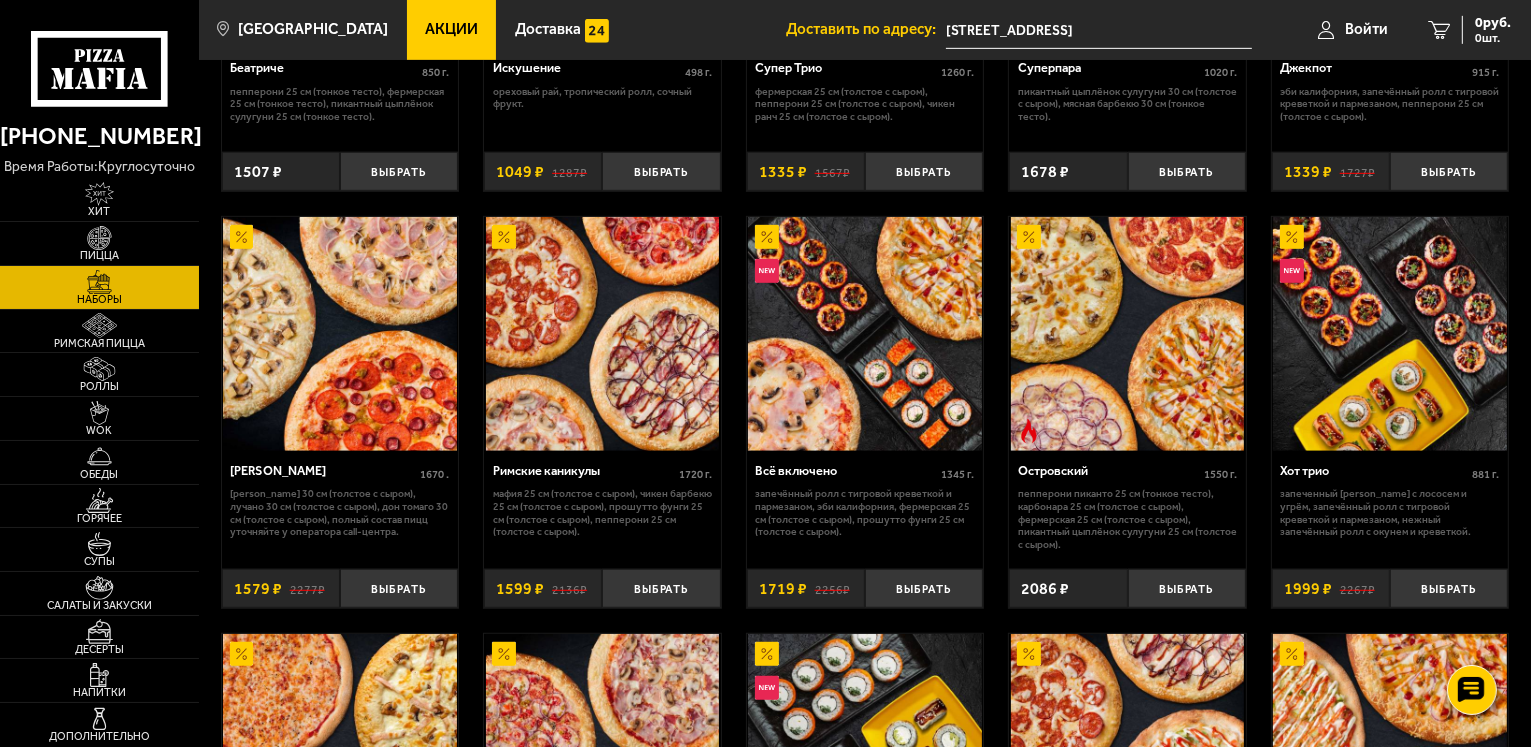click on "Акции" at bounding box center [452, 30] 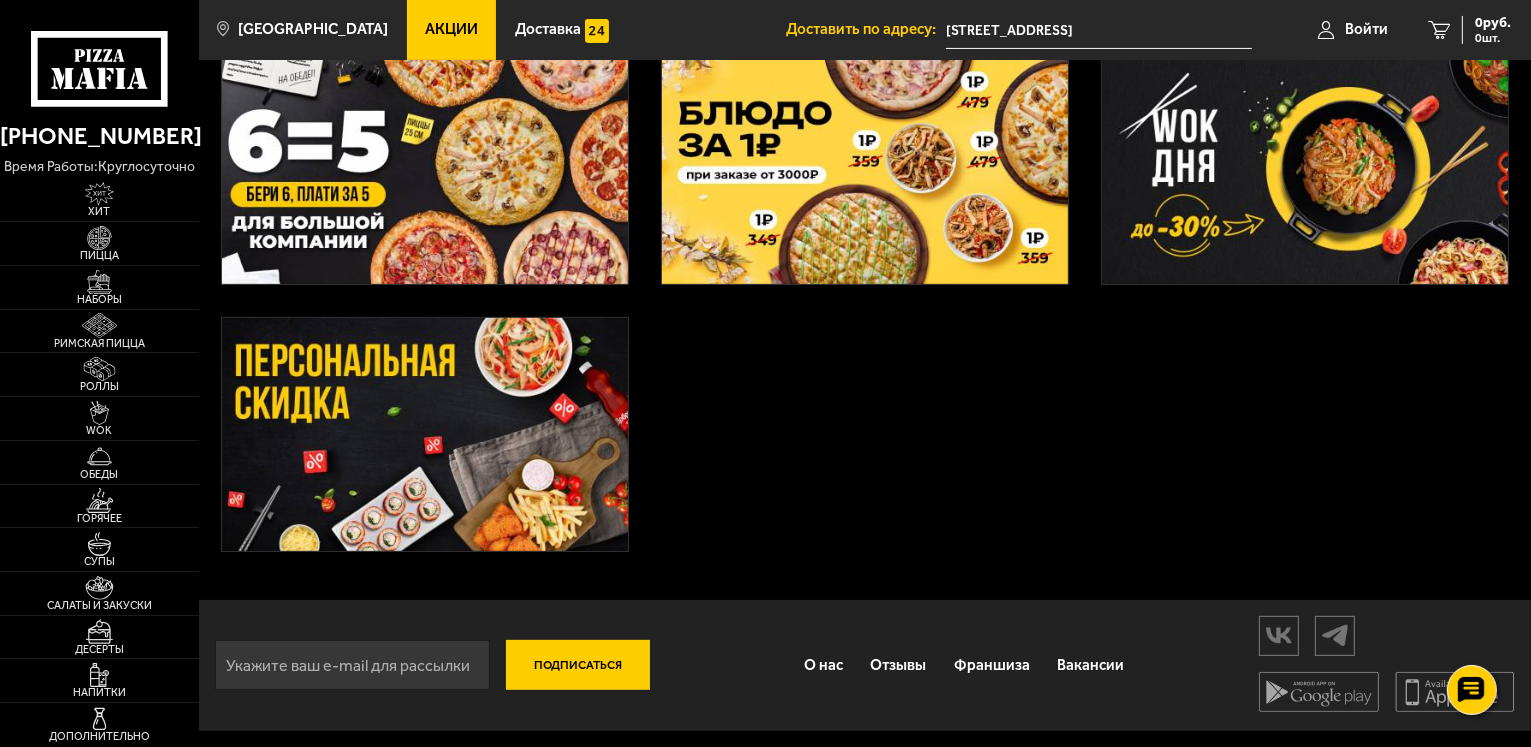 scroll, scrollTop: 0, scrollLeft: 0, axis: both 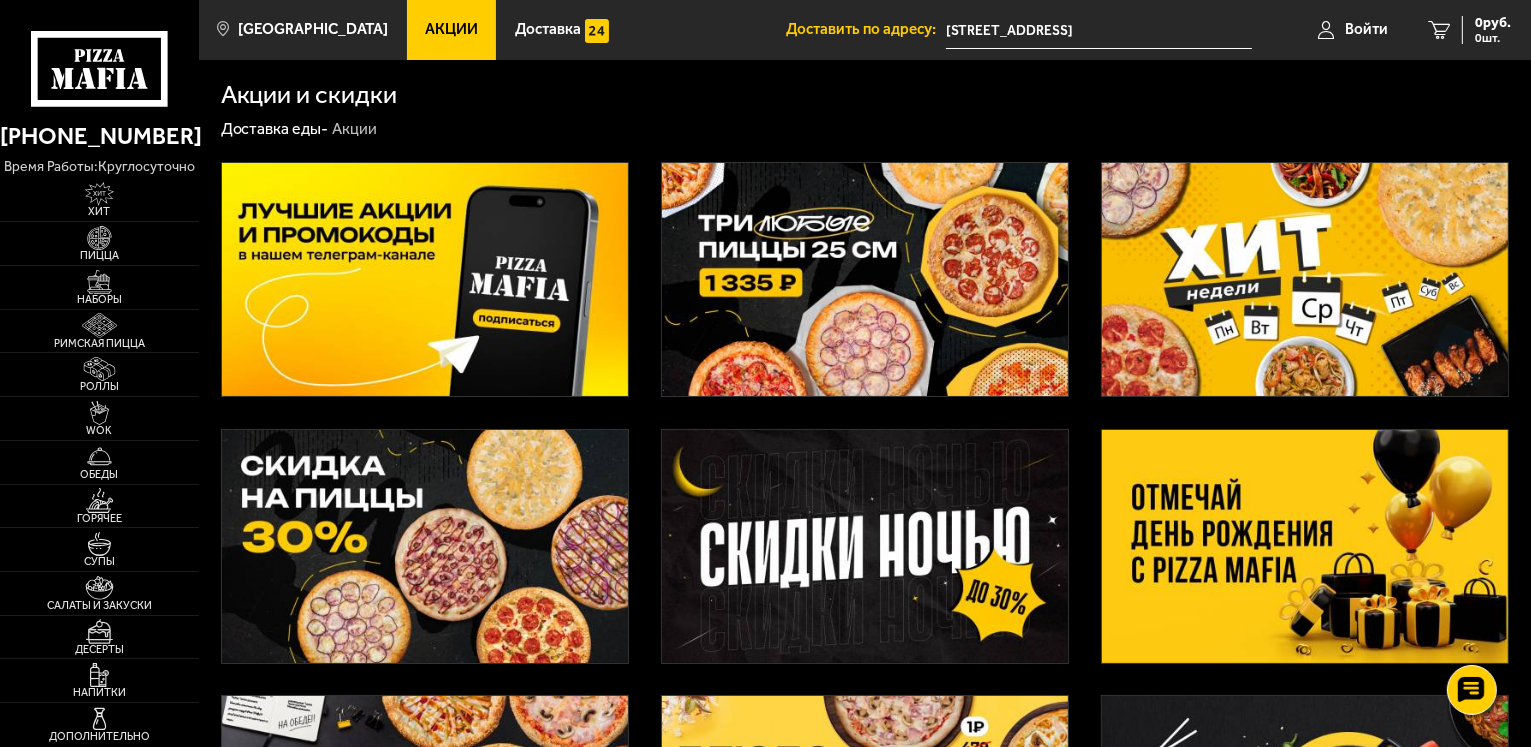click at bounding box center [1305, 546] 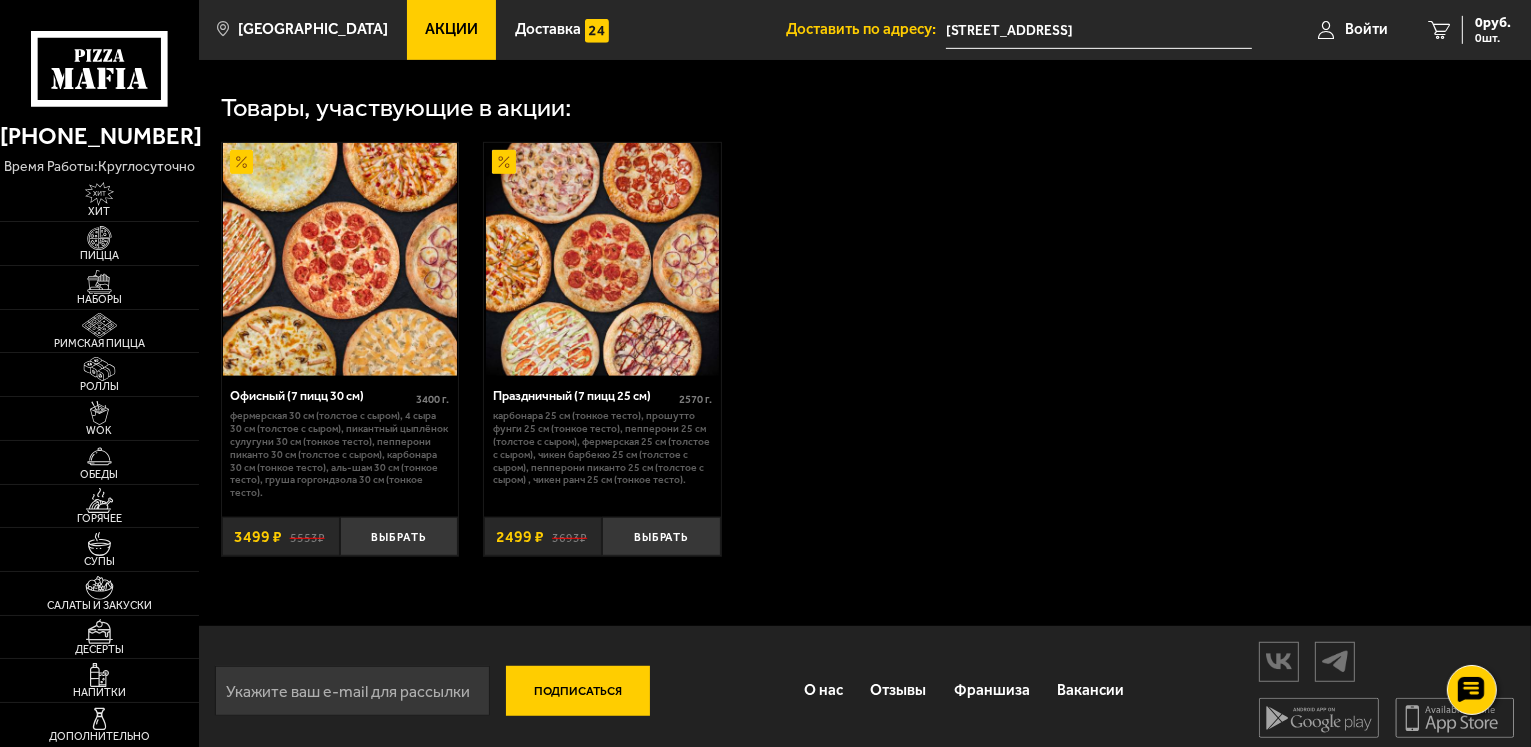 scroll, scrollTop: 1168, scrollLeft: 0, axis: vertical 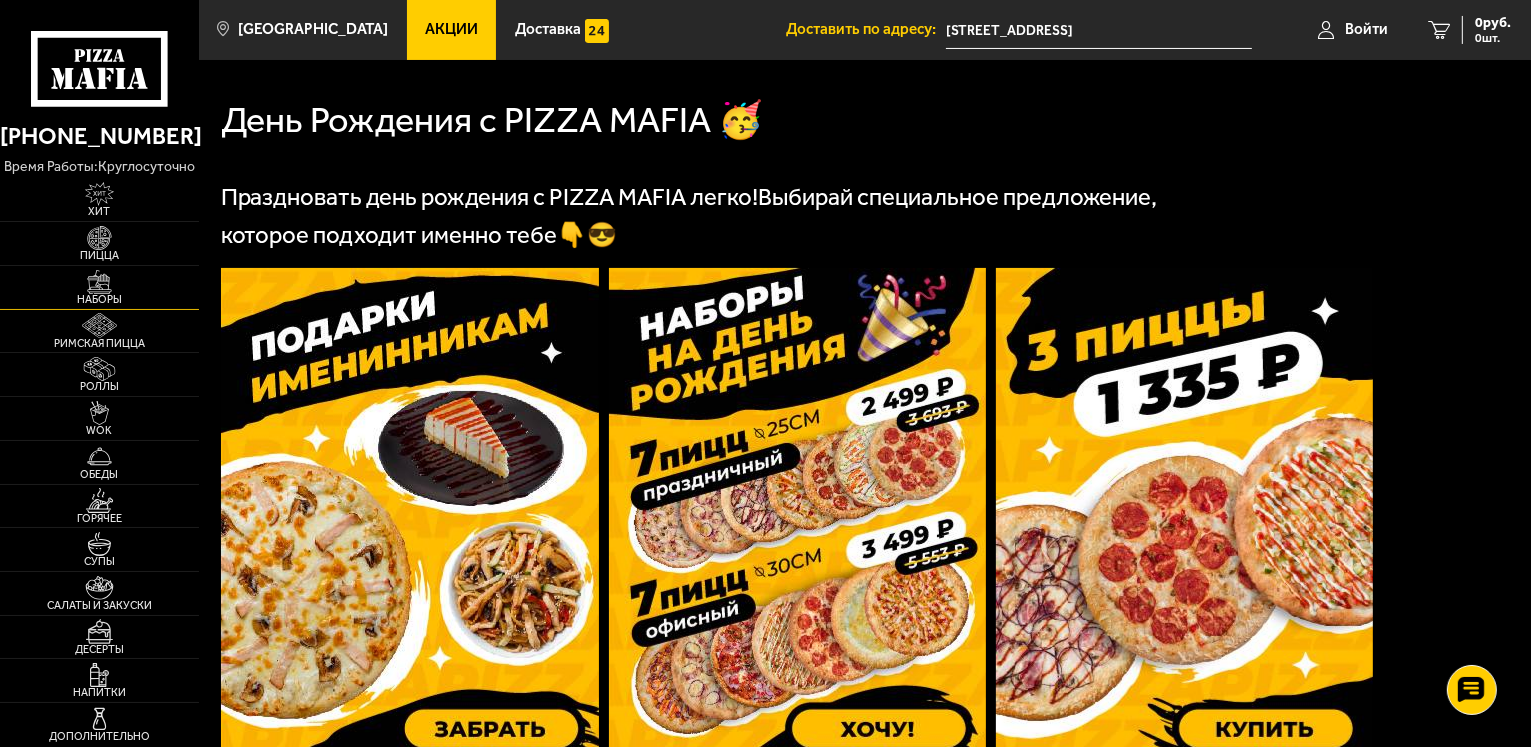 click at bounding box center (99, 282) 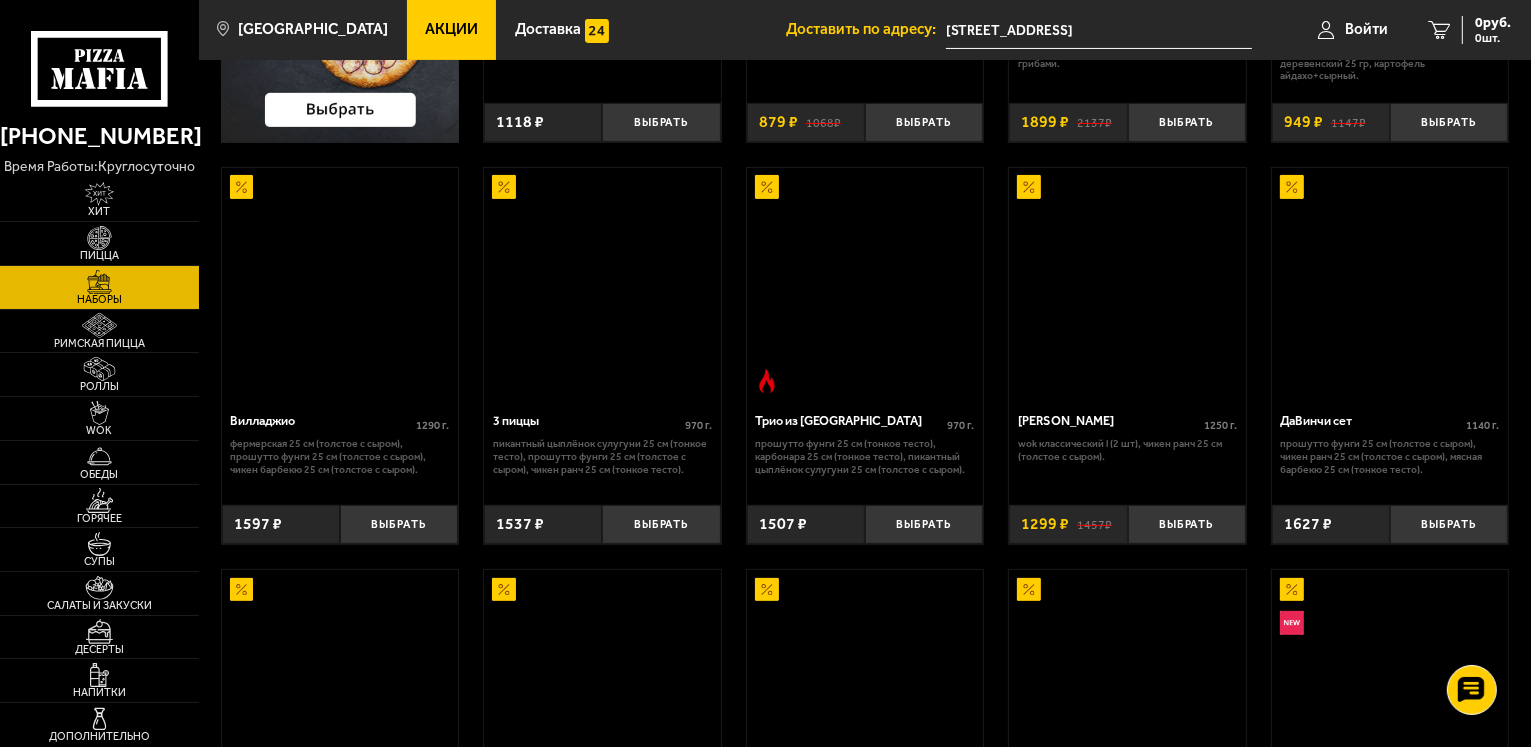 scroll, scrollTop: 0, scrollLeft: 0, axis: both 